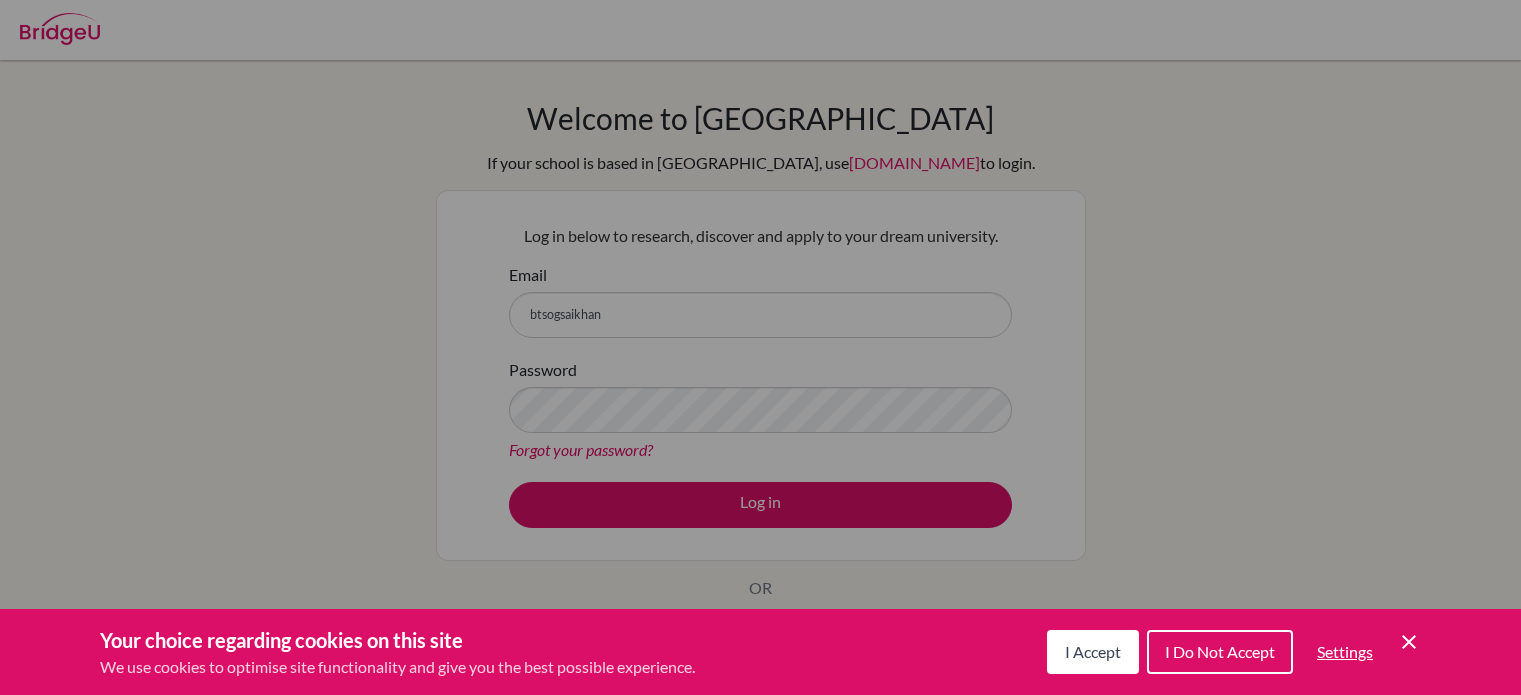 click on "I Do Not Accept" at bounding box center [1220, 652] 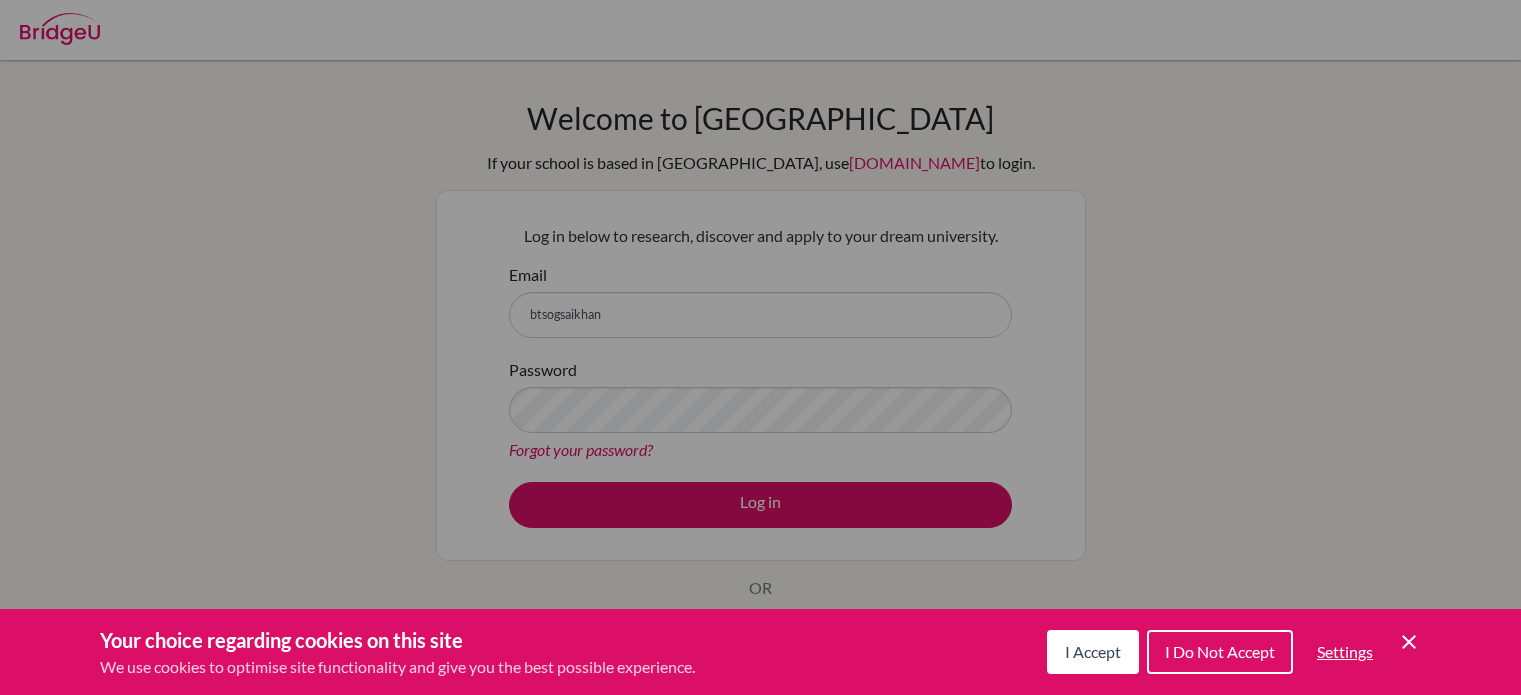 scroll, scrollTop: 0, scrollLeft: 0, axis: both 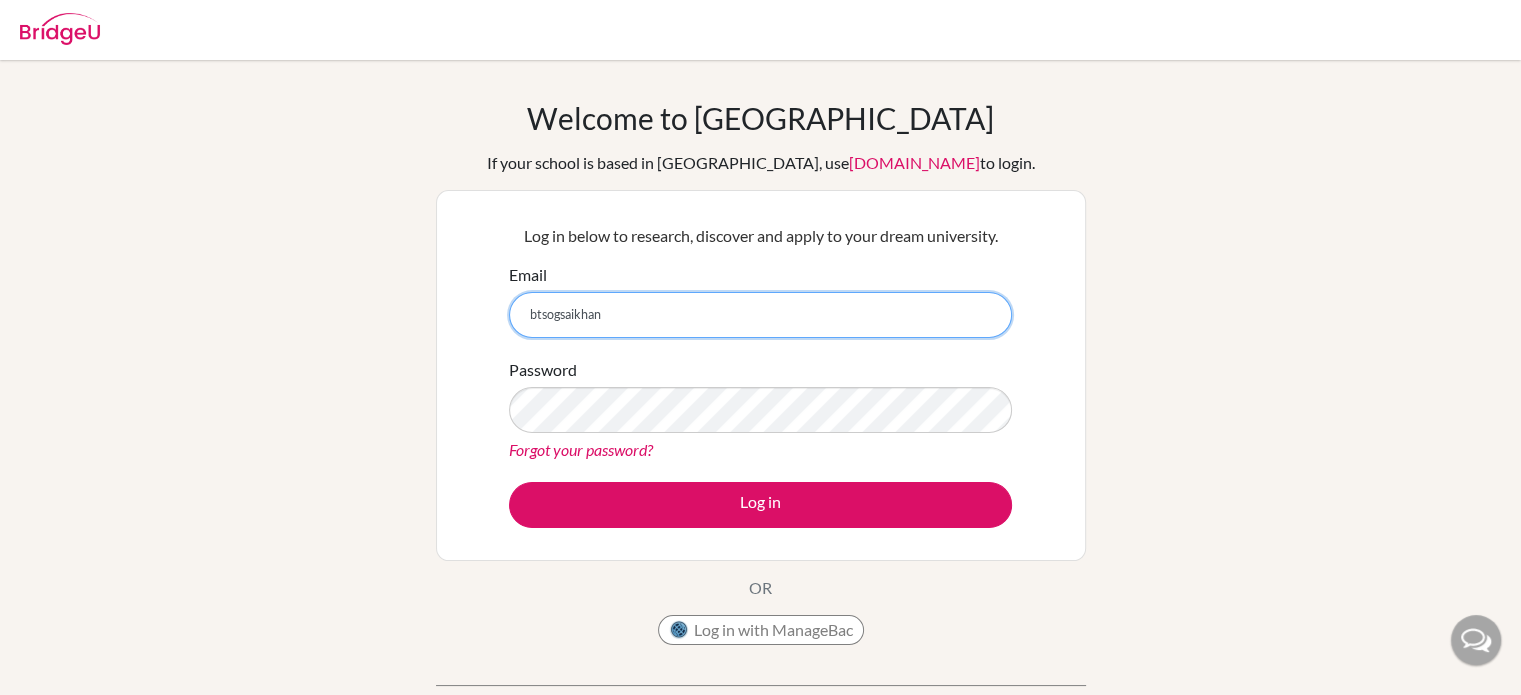 click on "btsogsaikhan" at bounding box center [760, 315] 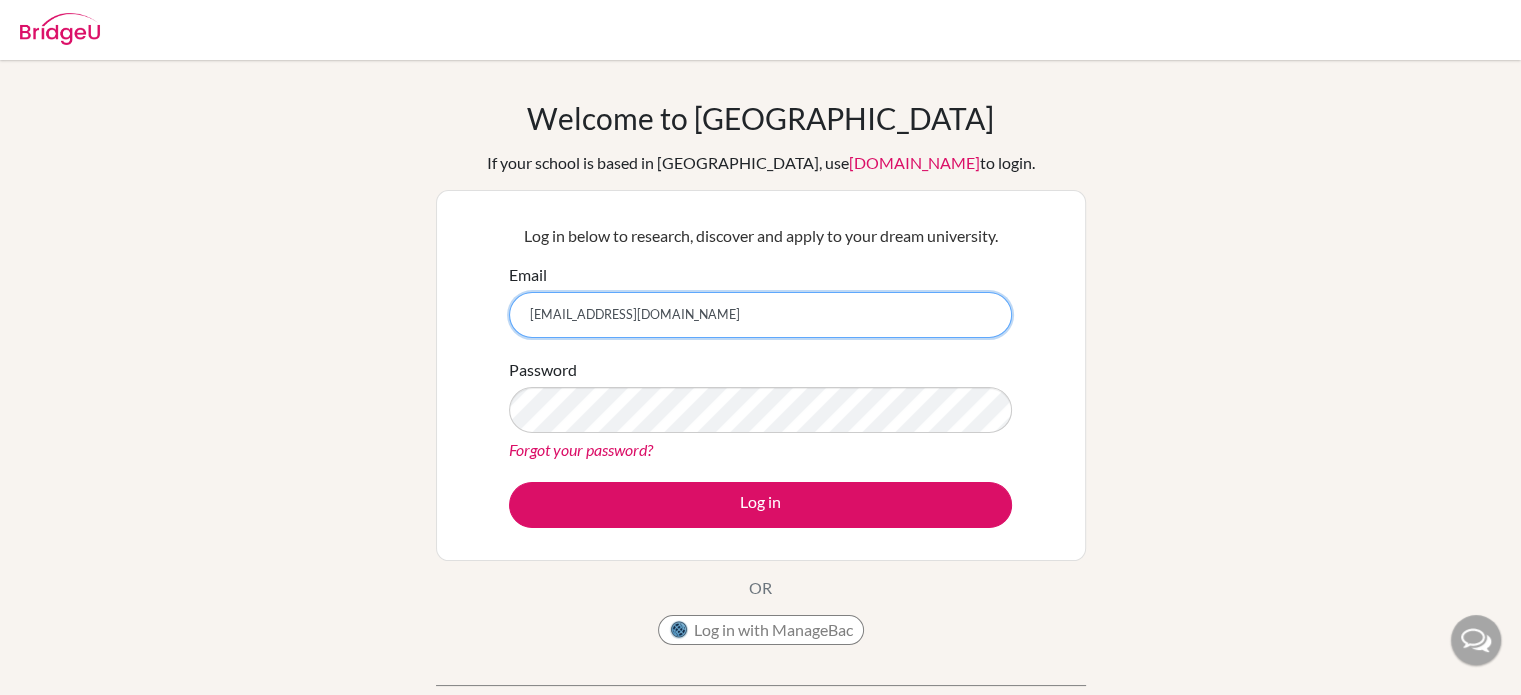 drag, startPoint x: 812, startPoint y: 324, endPoint x: 514, endPoint y: 320, distance: 298.02686 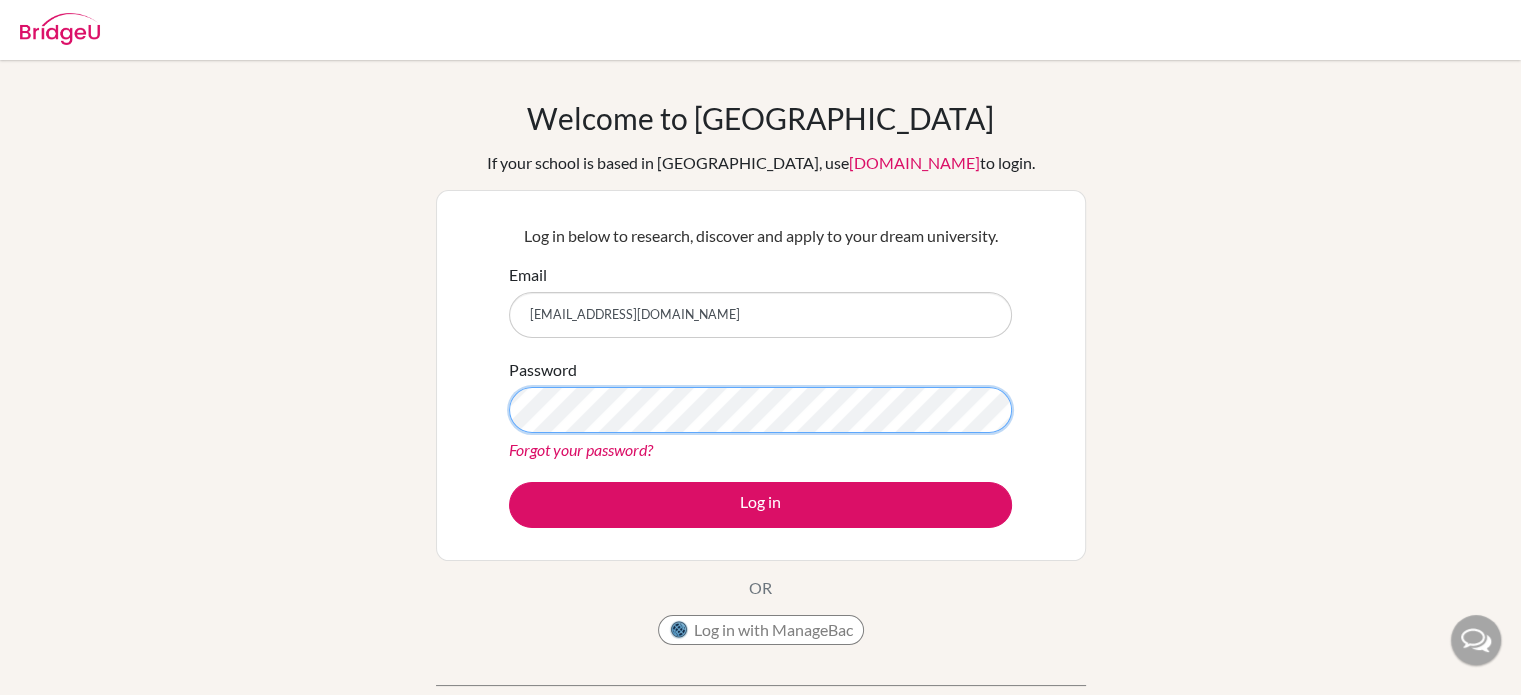 click on "Log in" at bounding box center (760, 505) 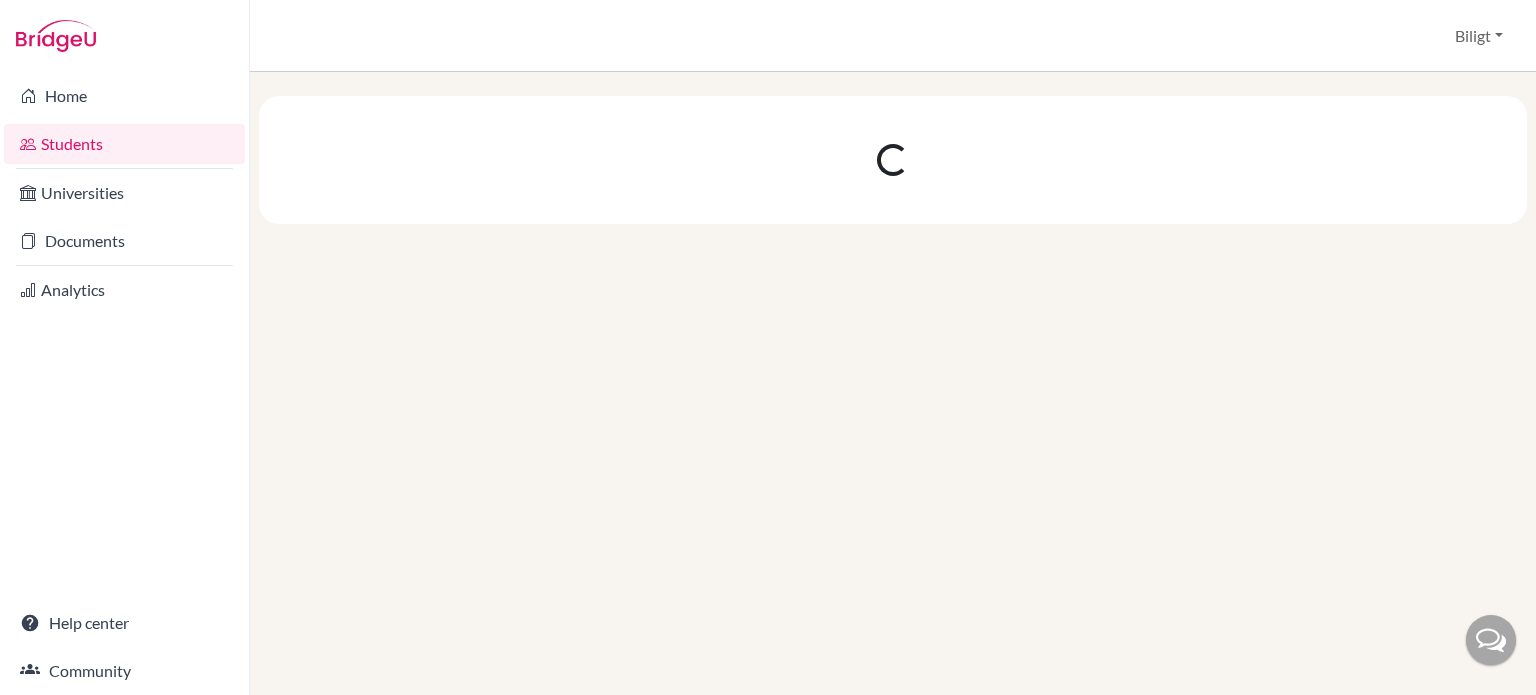 scroll, scrollTop: 0, scrollLeft: 0, axis: both 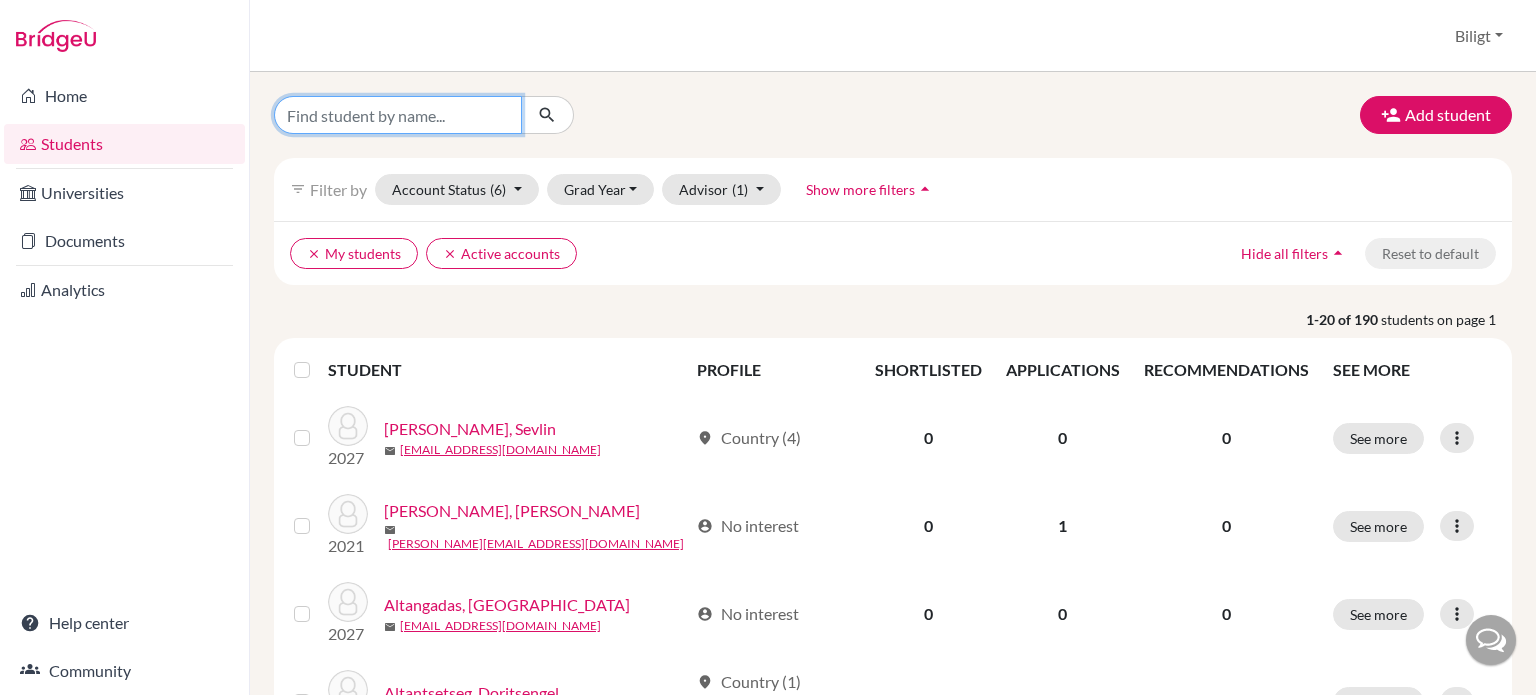 click at bounding box center (398, 115) 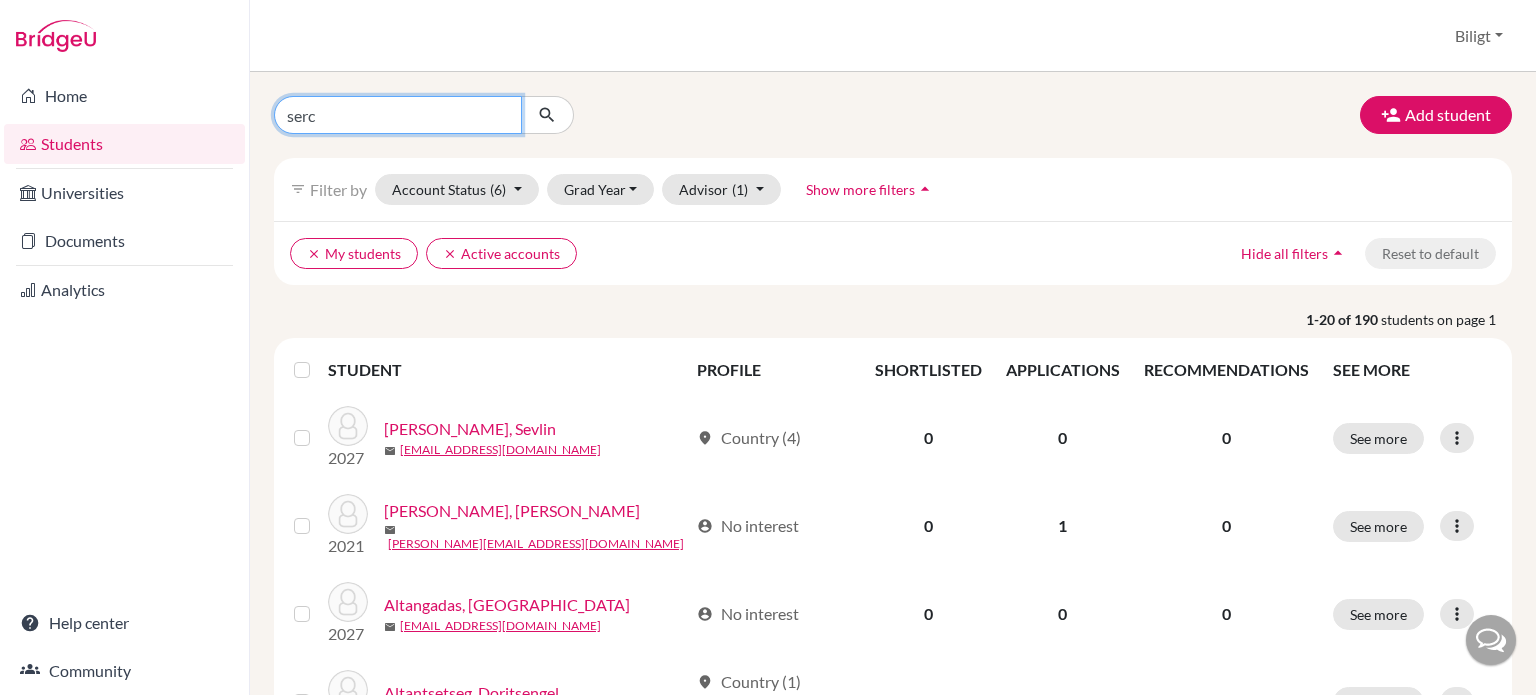 type on "serch" 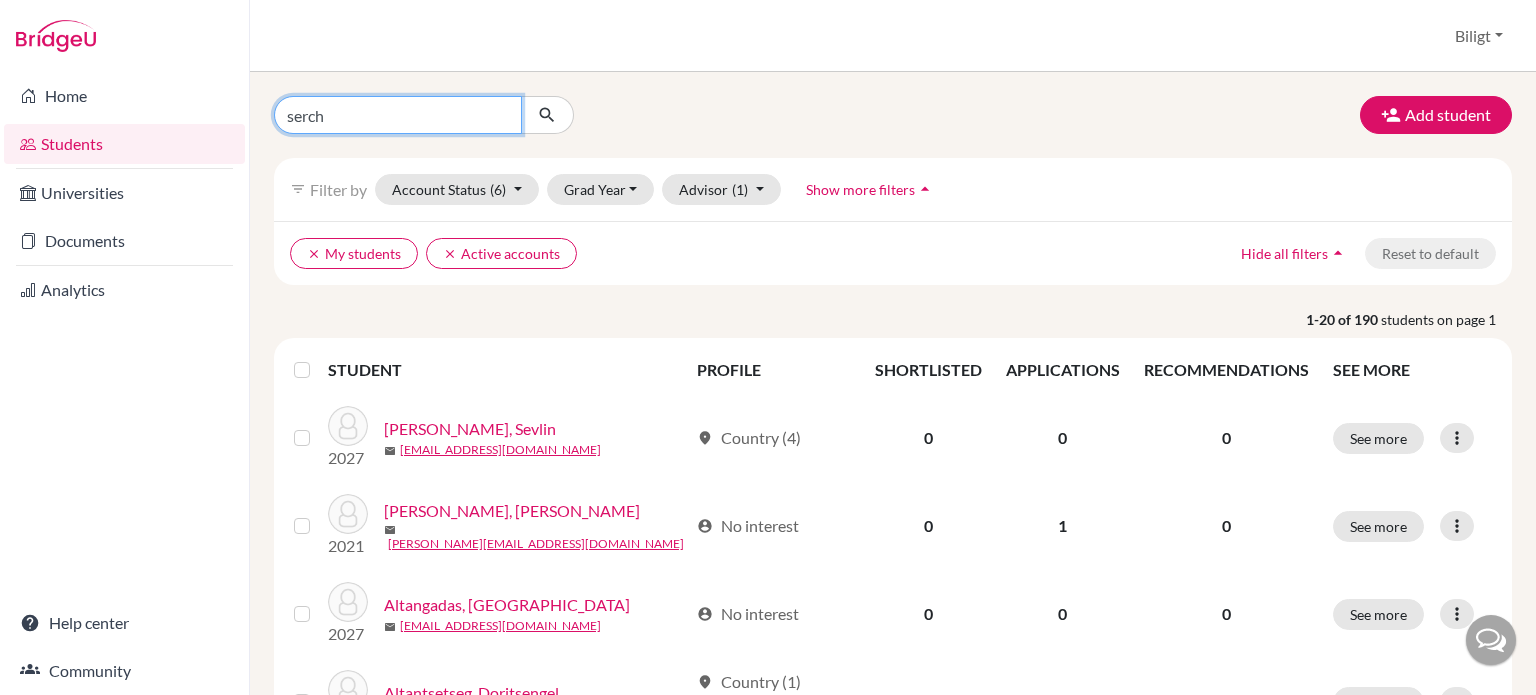 click at bounding box center [547, 115] 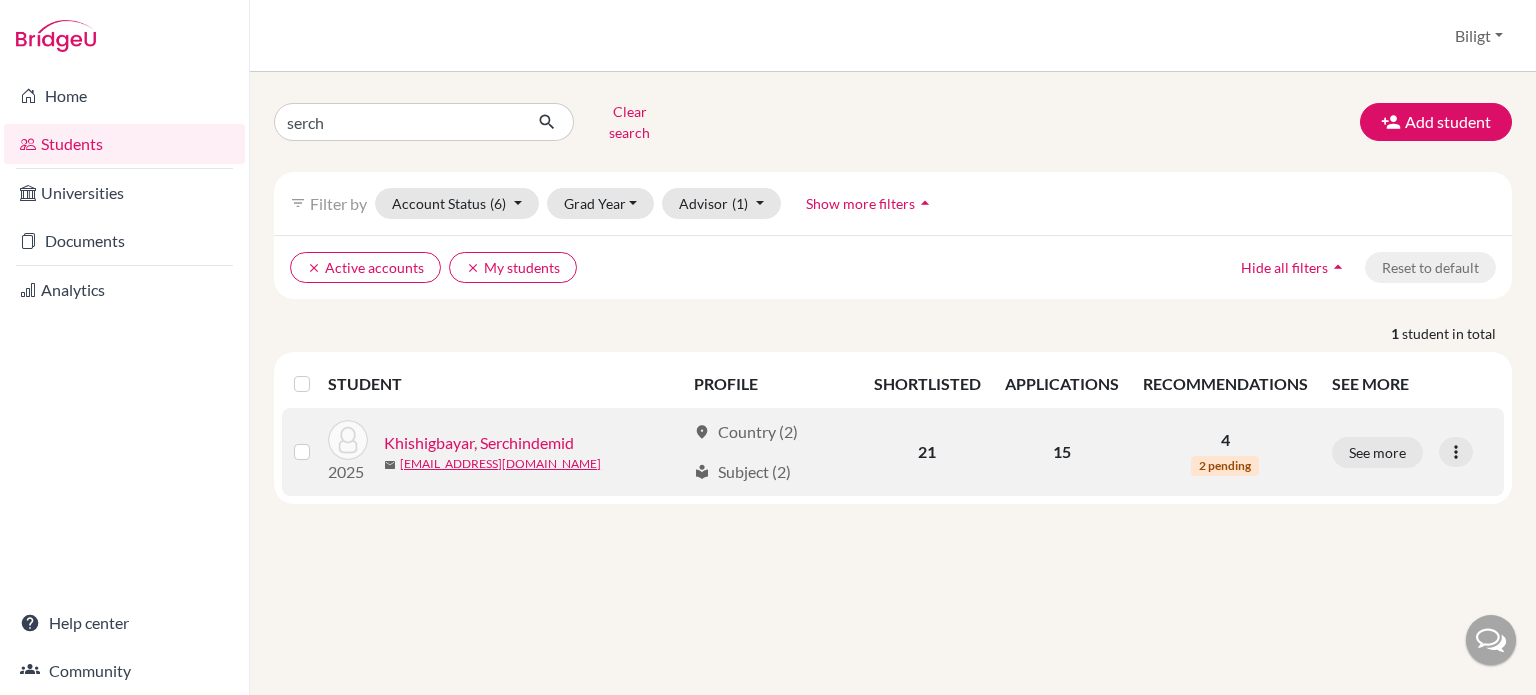 click on "Khishigbayar, Serchindemid" at bounding box center [479, 443] 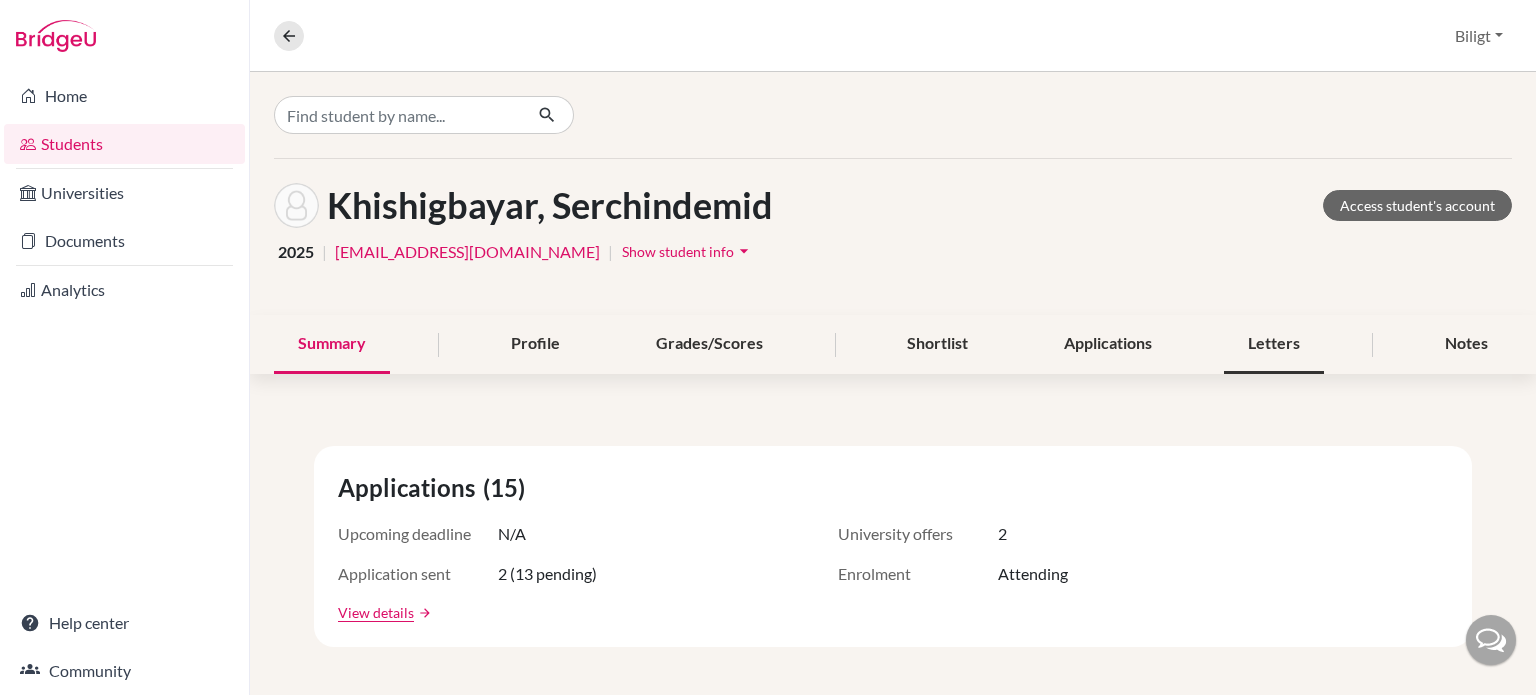 click on "Letters" at bounding box center [1274, 344] 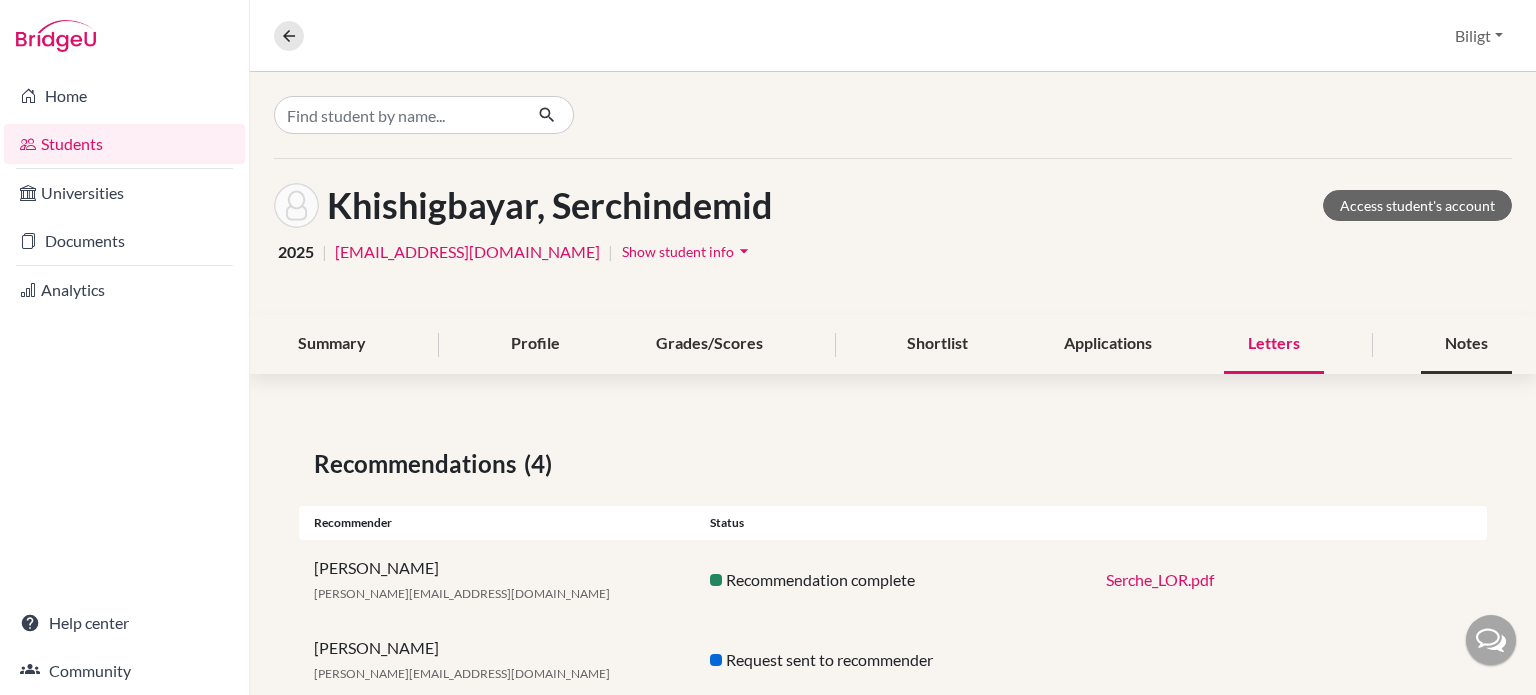 click on "Notes" at bounding box center (1466, 344) 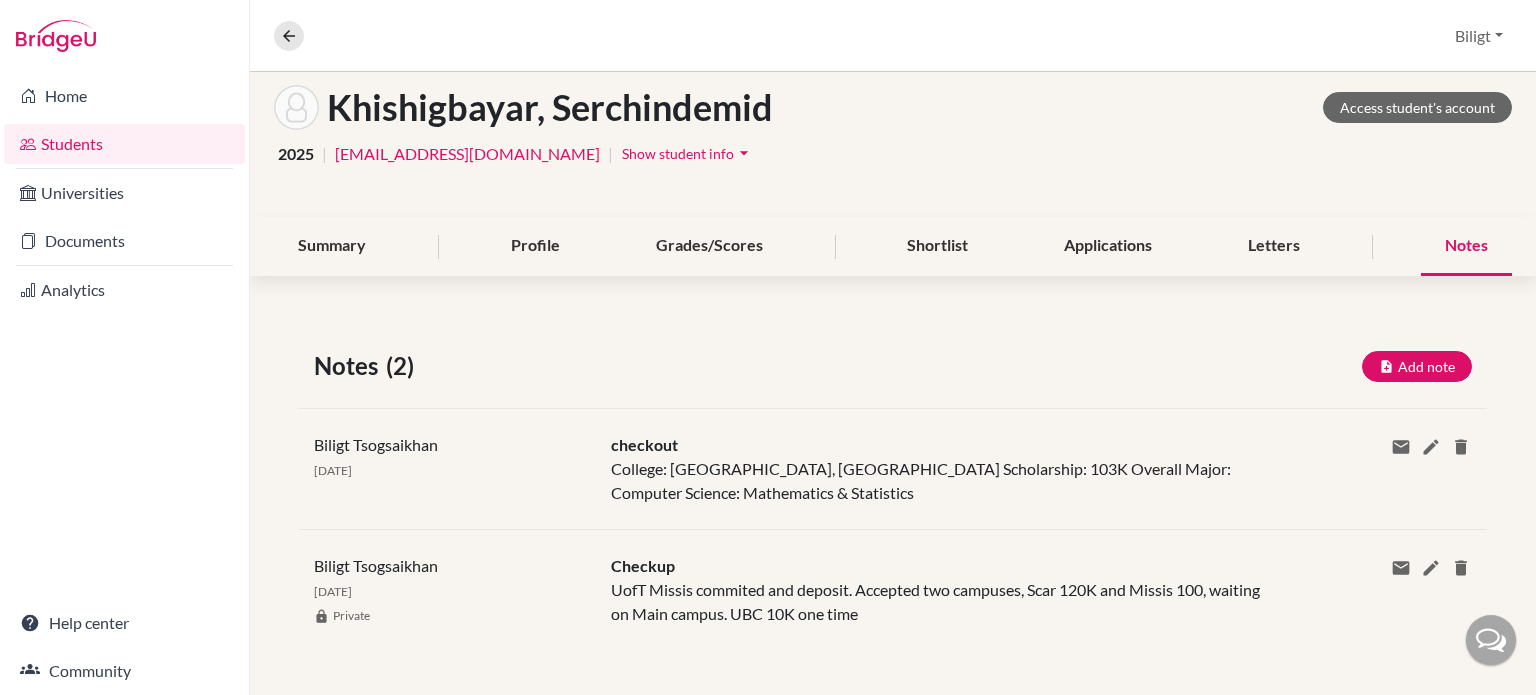 scroll, scrollTop: 99, scrollLeft: 0, axis: vertical 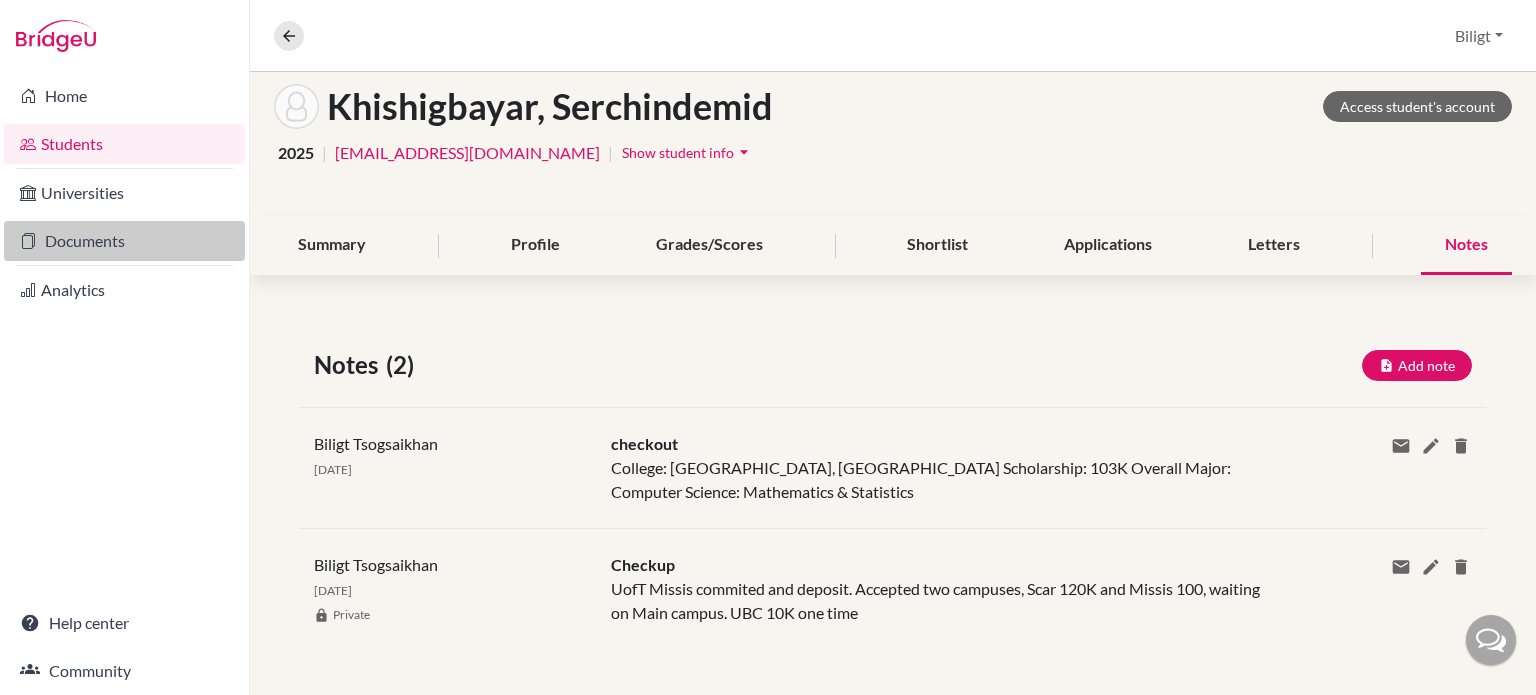 click on "Documents" at bounding box center (124, 241) 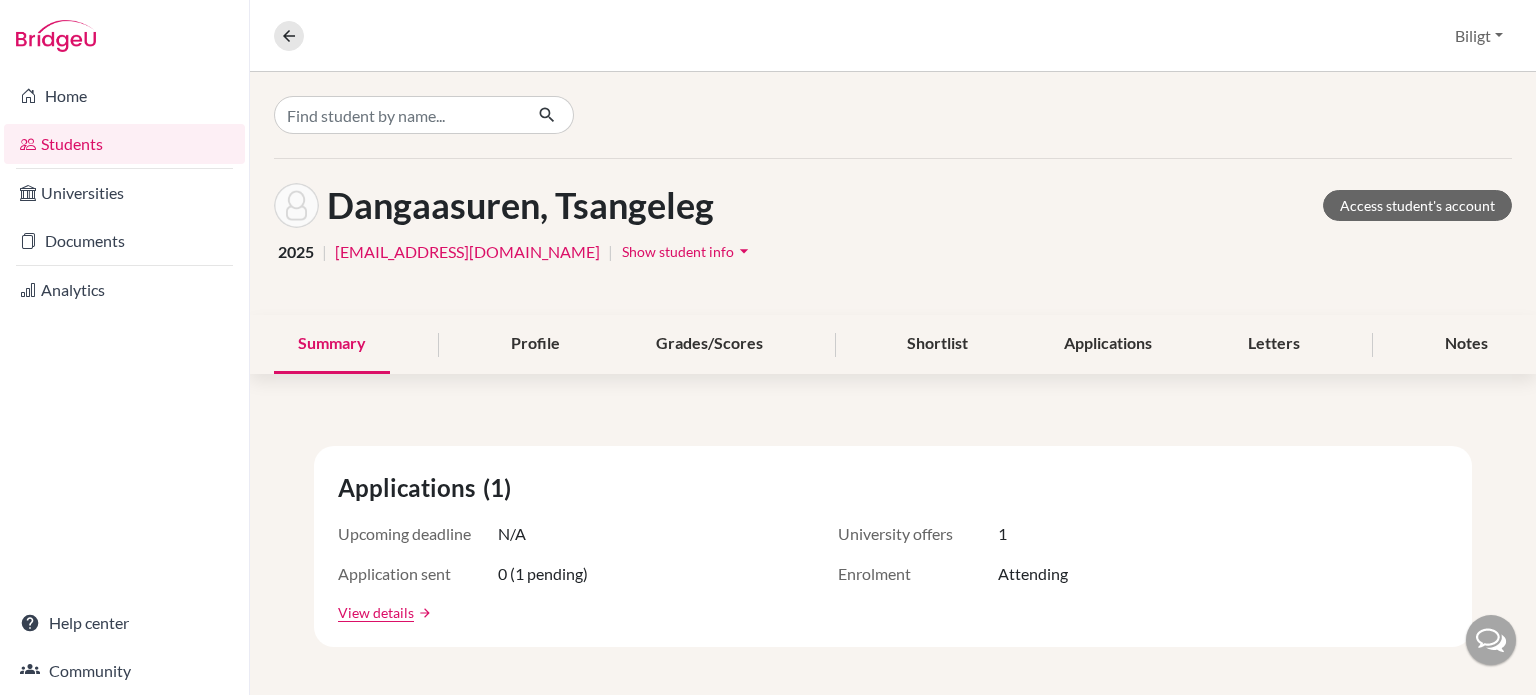 scroll, scrollTop: 0, scrollLeft: 0, axis: both 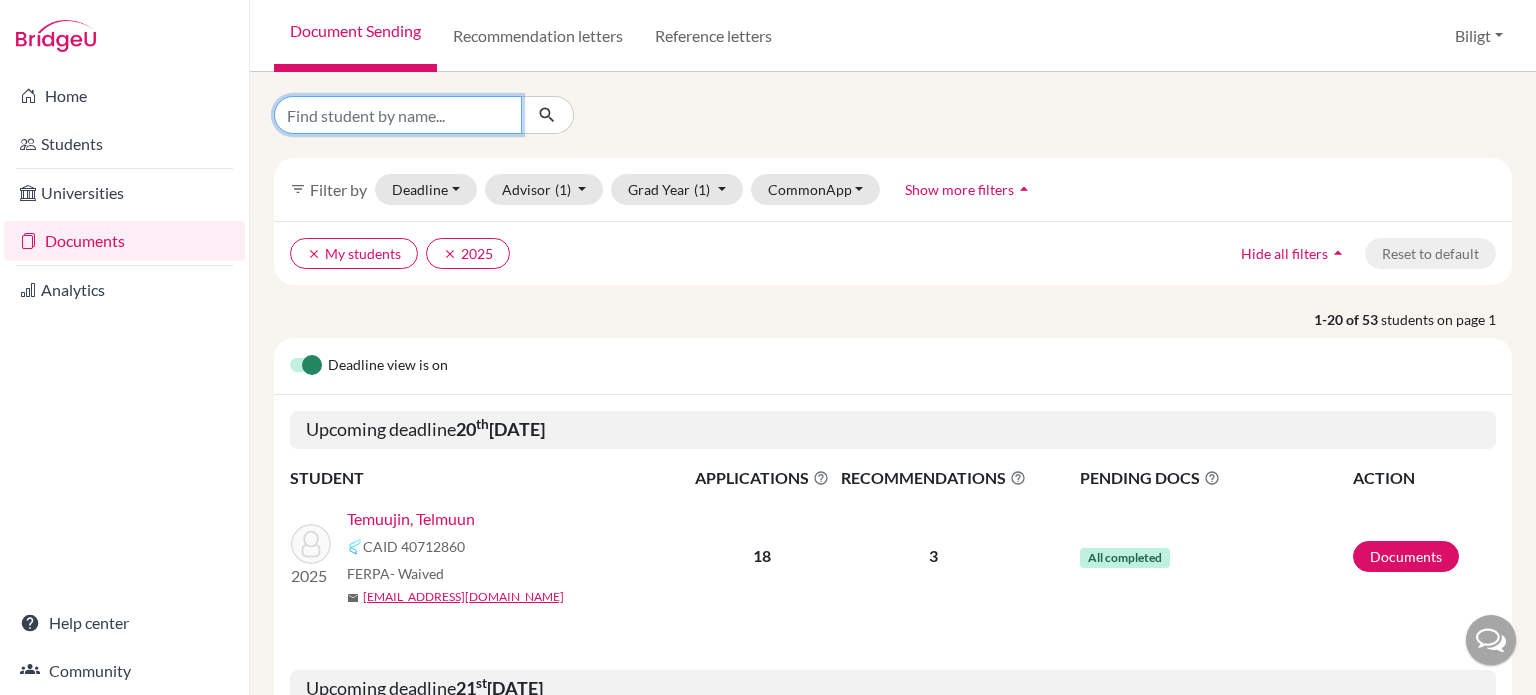 click at bounding box center (398, 115) 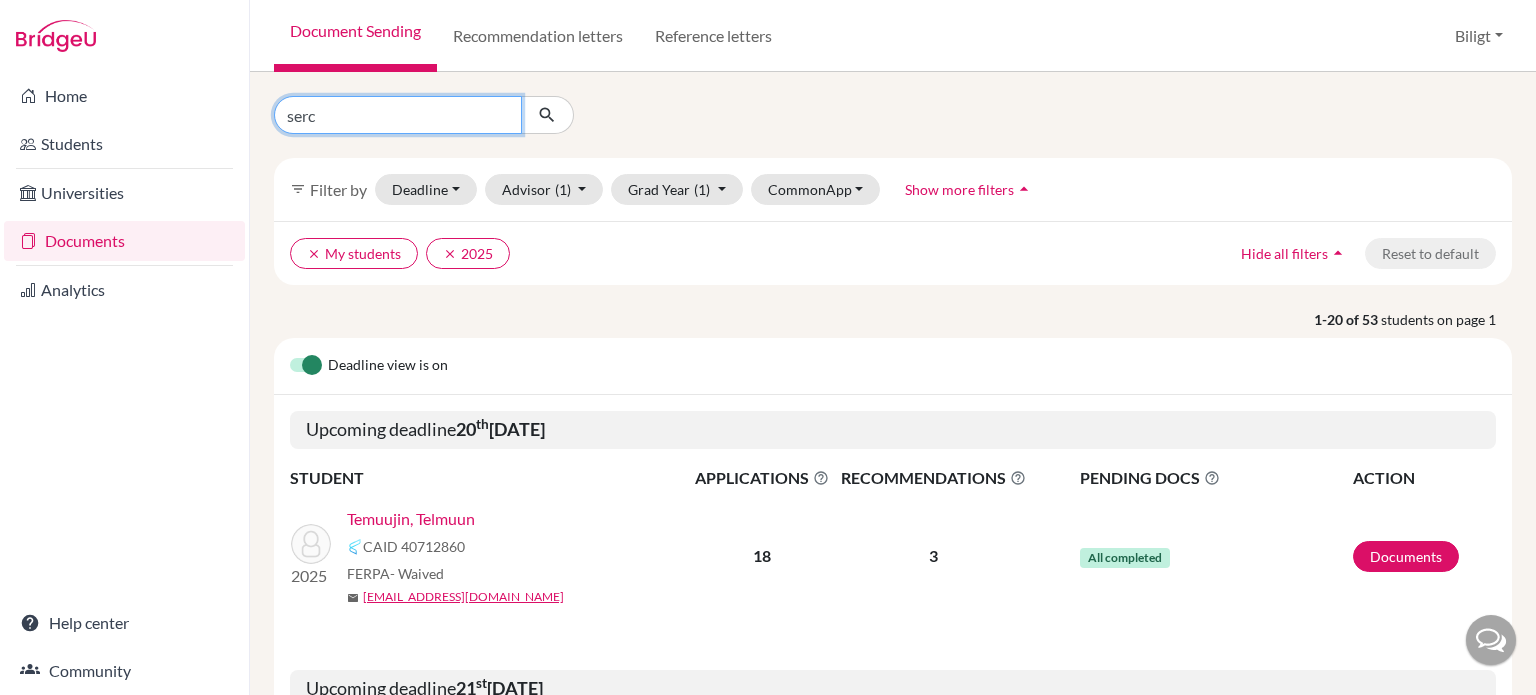 type on "serch" 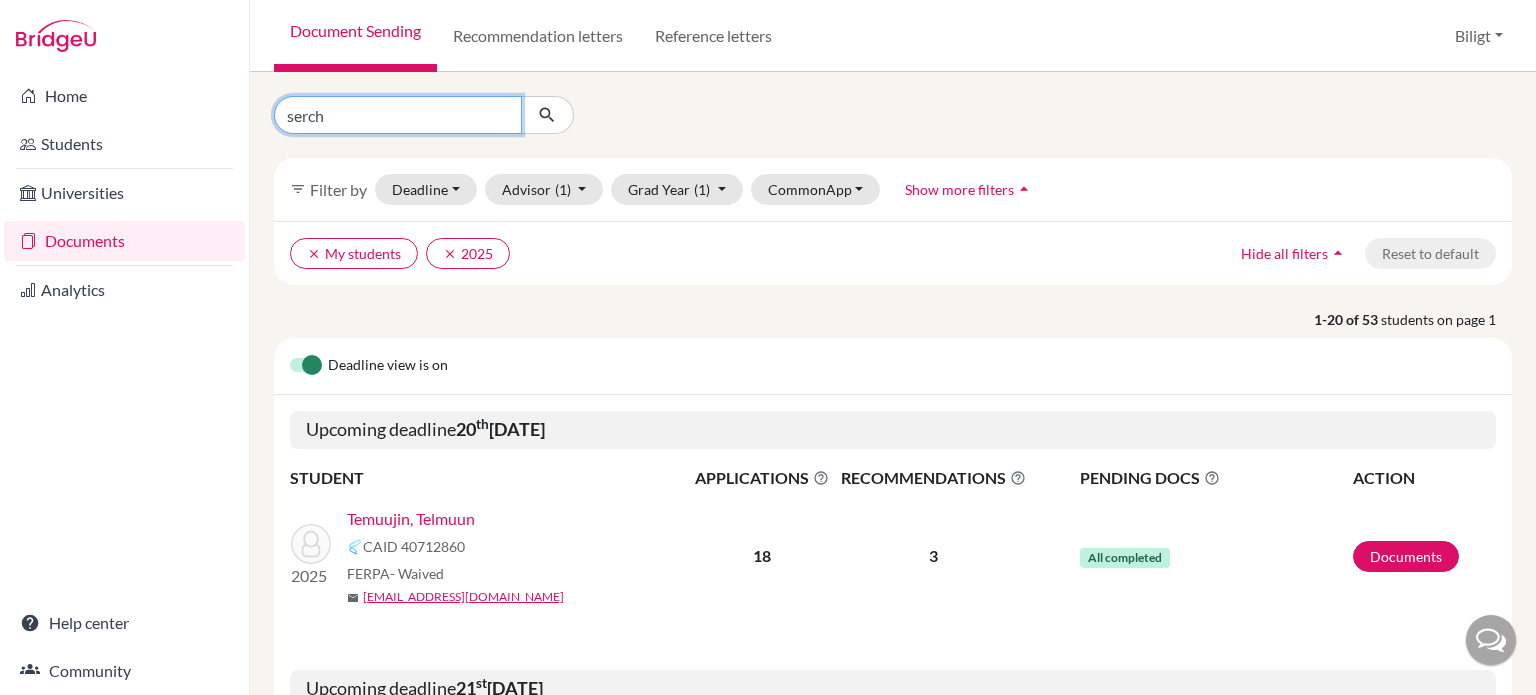 click at bounding box center (547, 115) 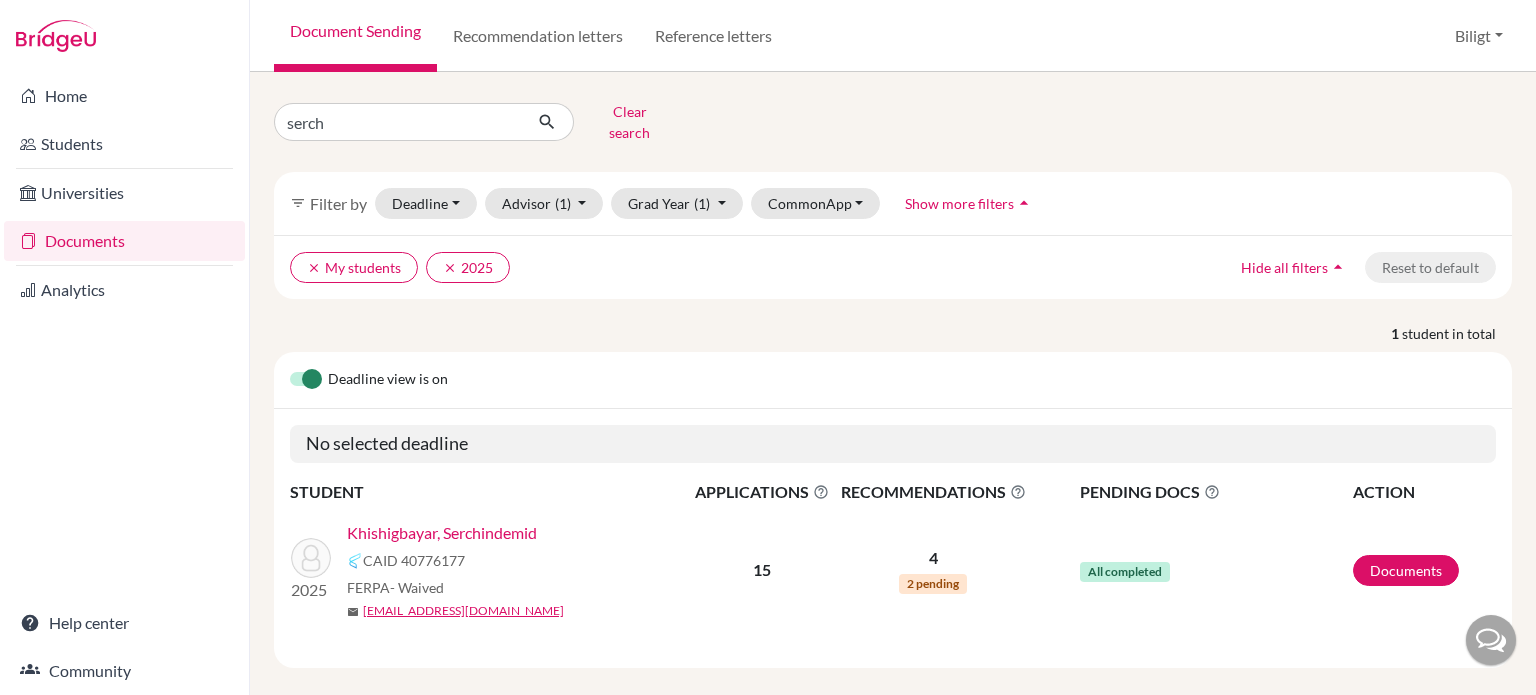 click on "Khishigbayar, Serchindemid" at bounding box center [442, 533] 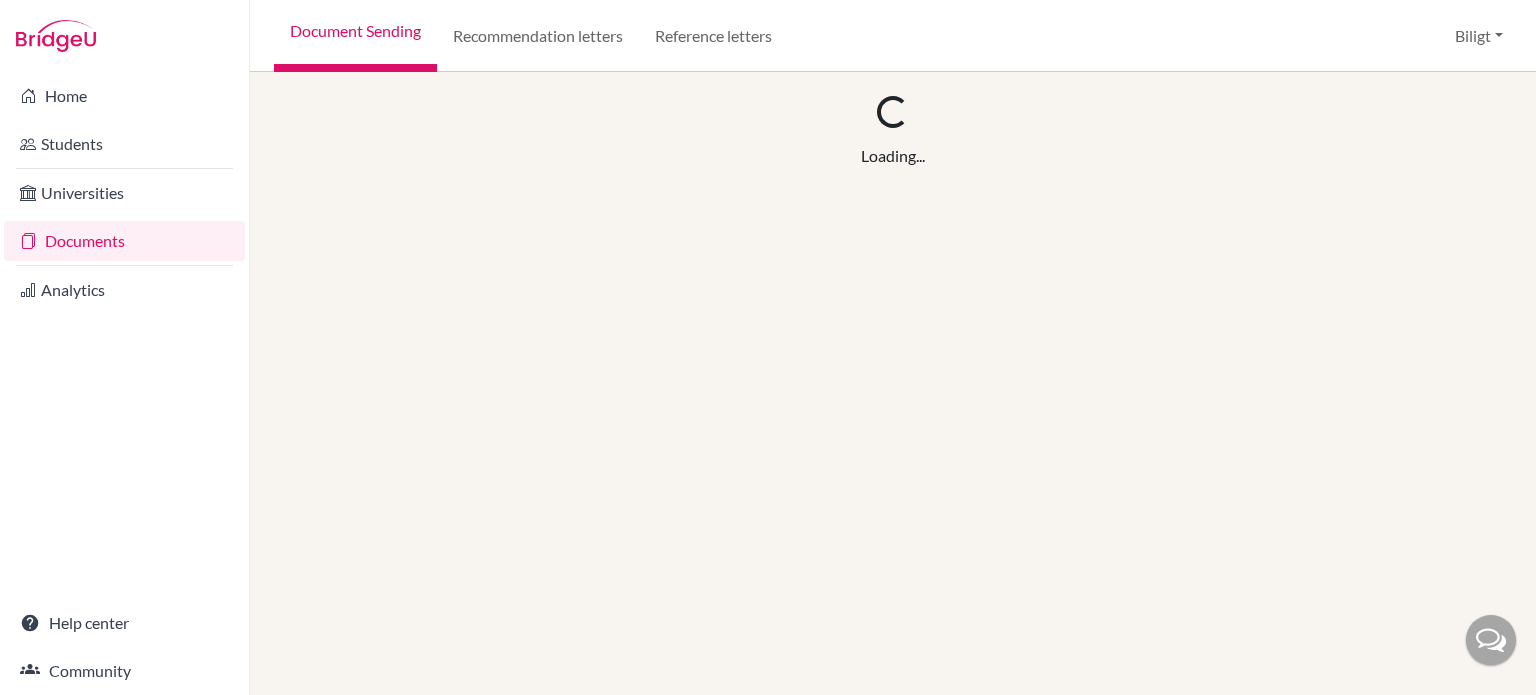 scroll, scrollTop: 0, scrollLeft: 0, axis: both 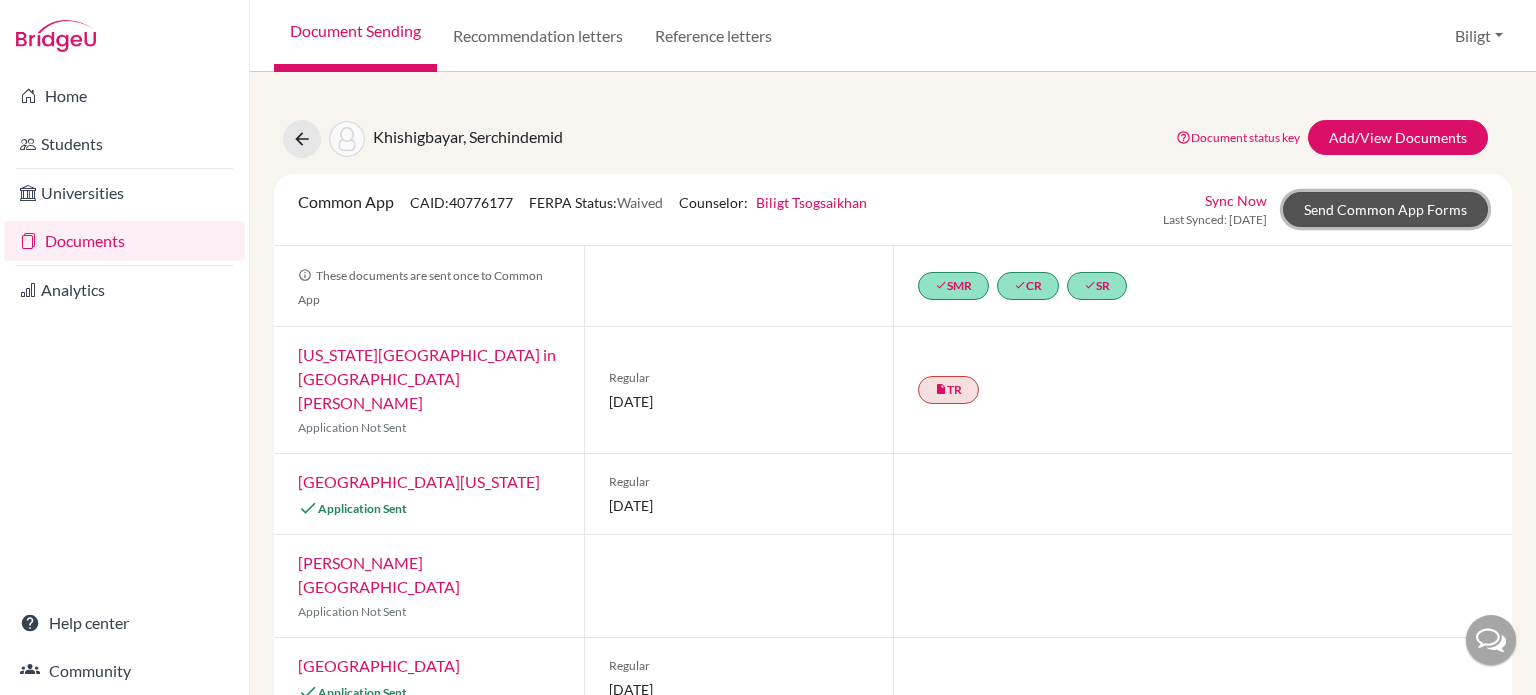 click on "Send Common App Forms" at bounding box center (1385, 209) 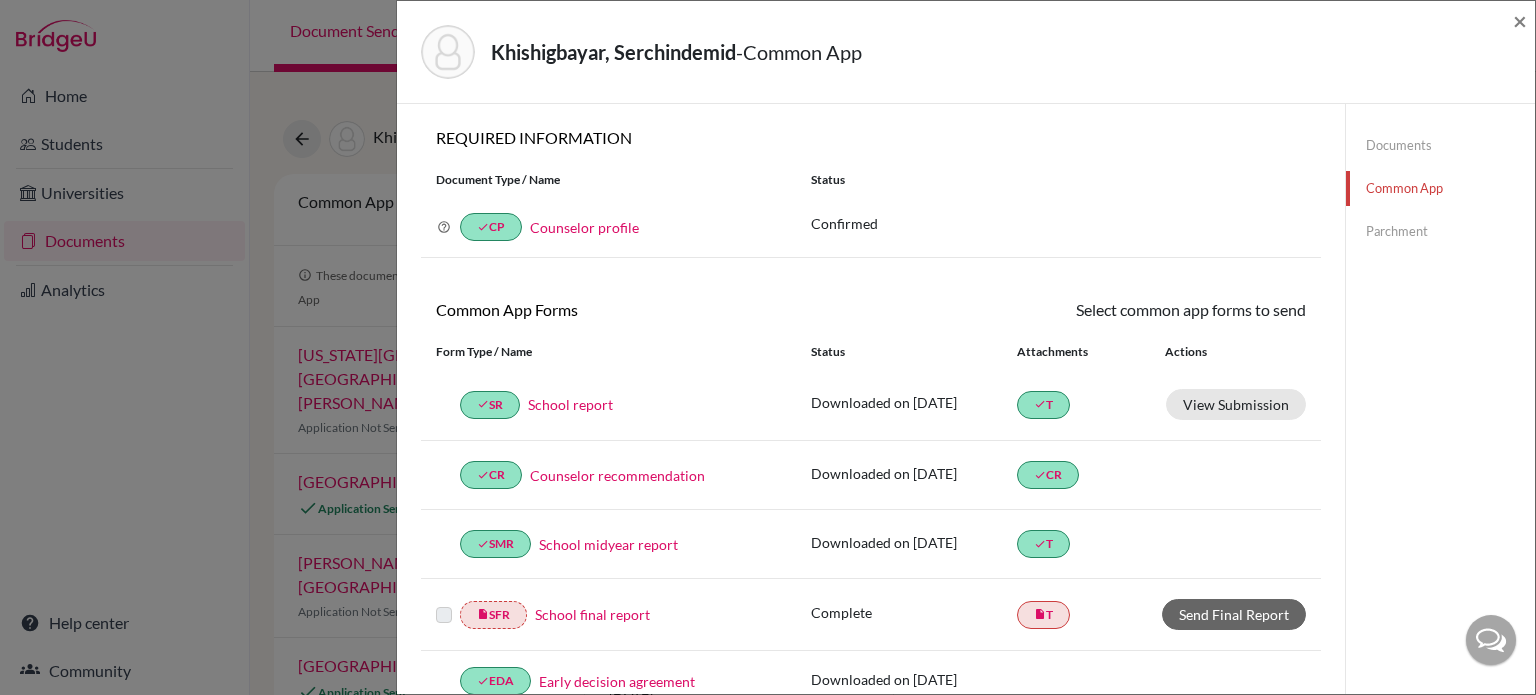click on "School final report" at bounding box center (592, 614) 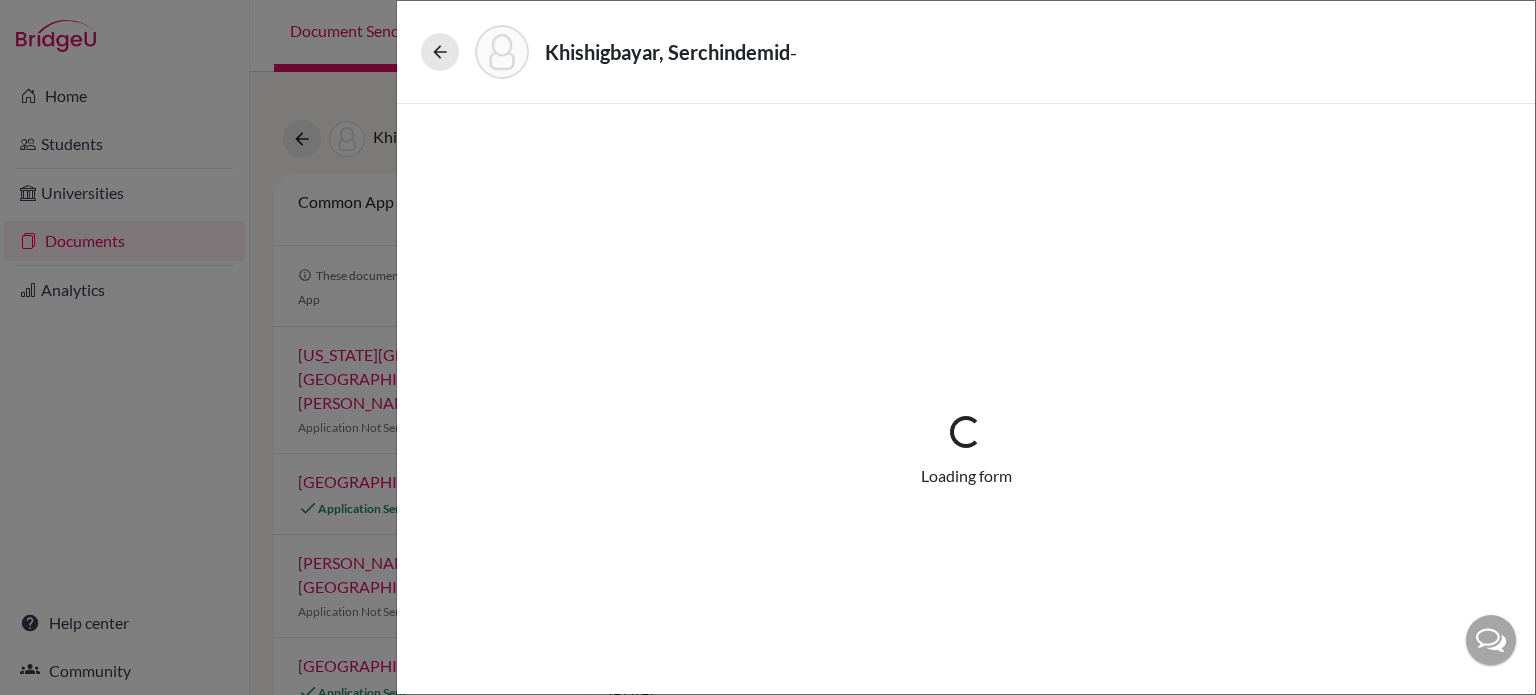 select on "5" 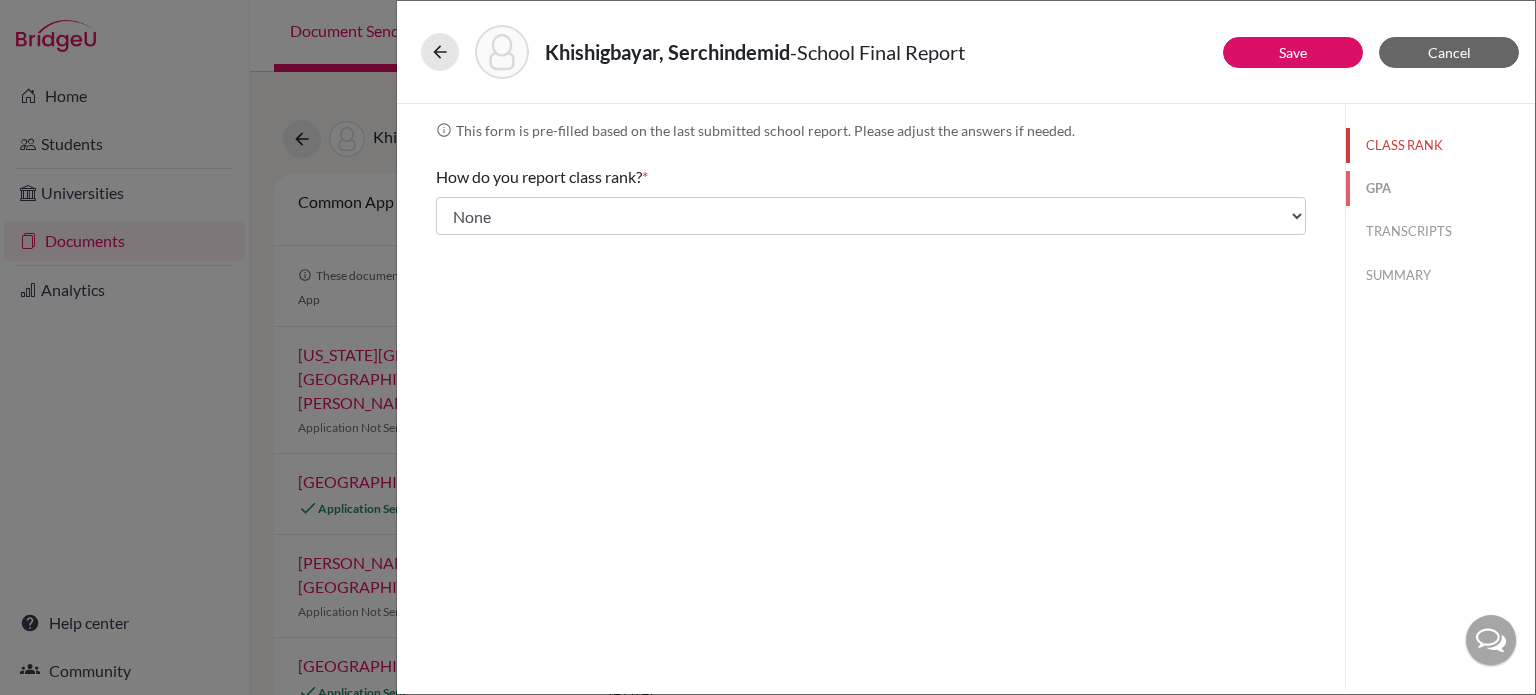 click on "GPA" at bounding box center (1440, 188) 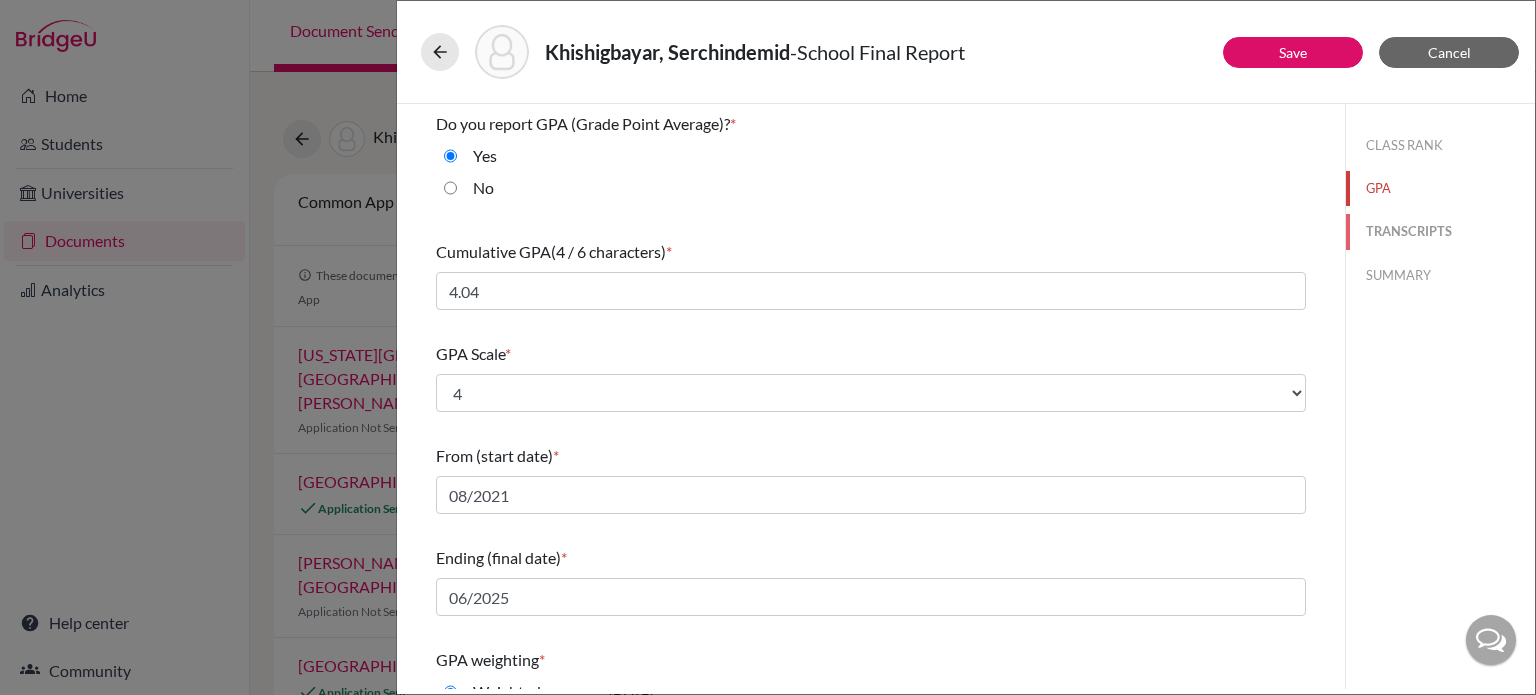 click on "TRANSCRIPTS" at bounding box center (1440, 231) 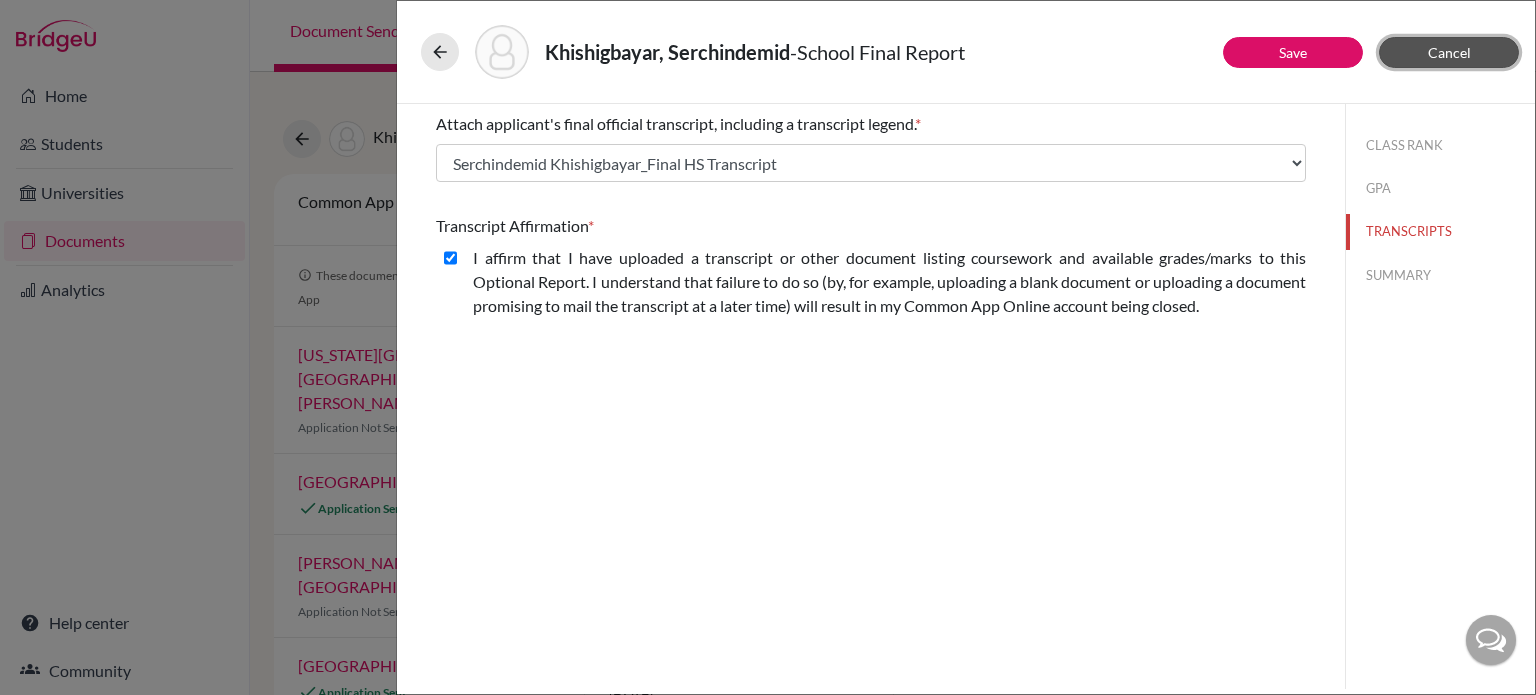 click on "Cancel" at bounding box center (1449, 52) 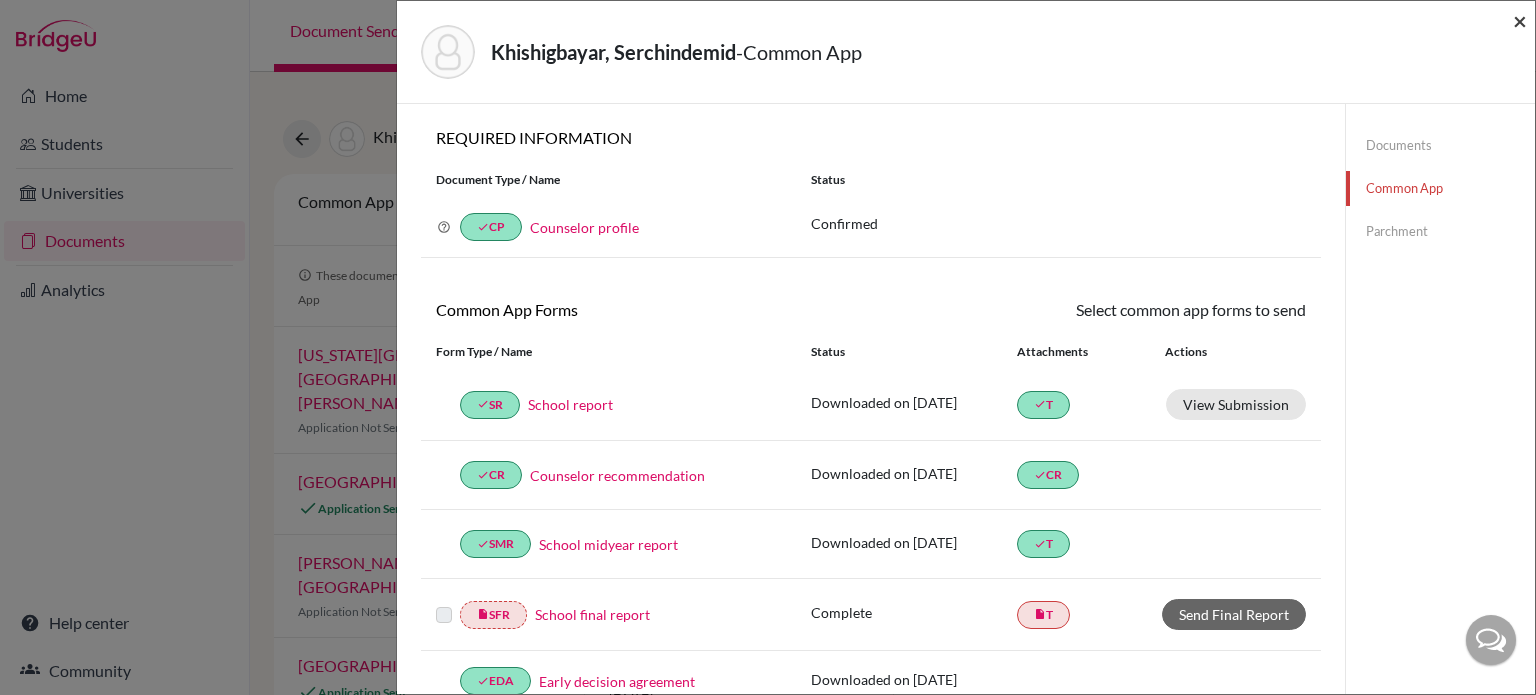 click on "×" at bounding box center [1520, 20] 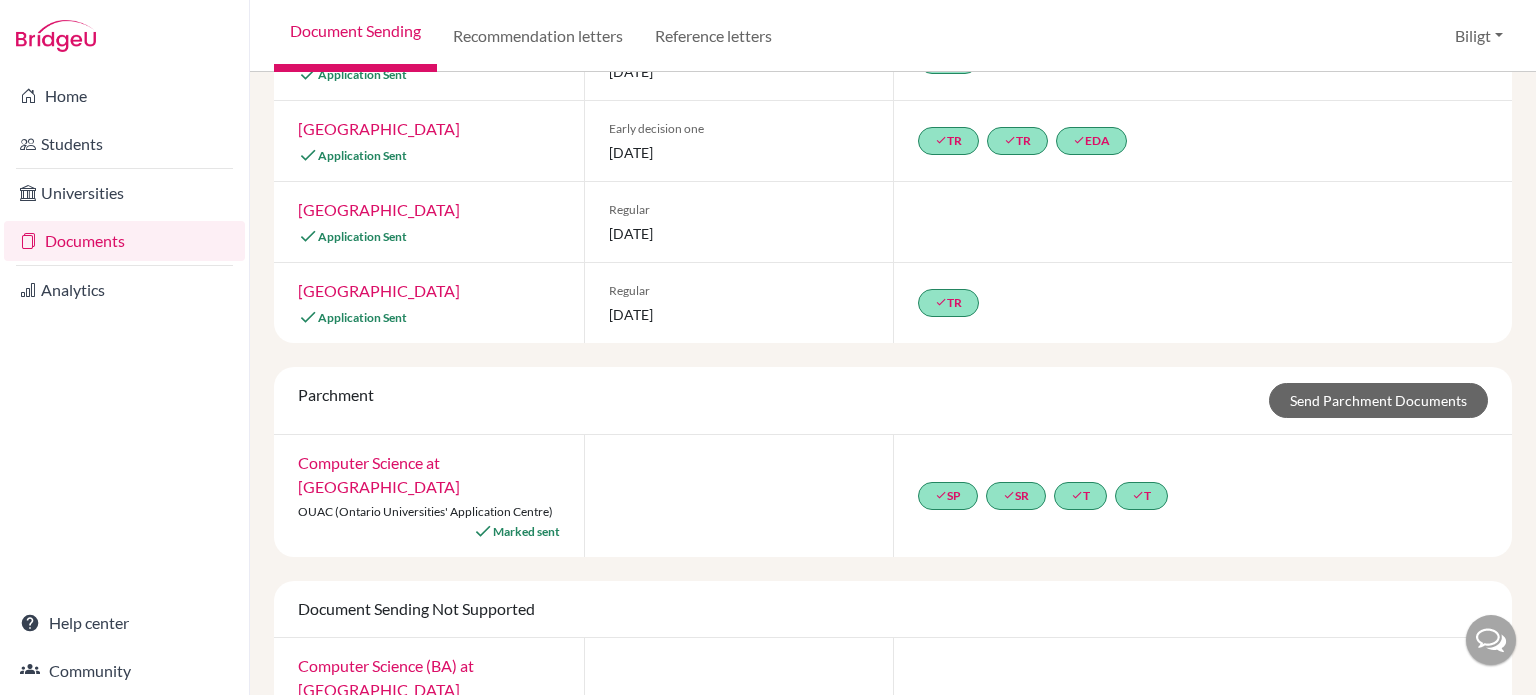 scroll, scrollTop: 1116, scrollLeft: 0, axis: vertical 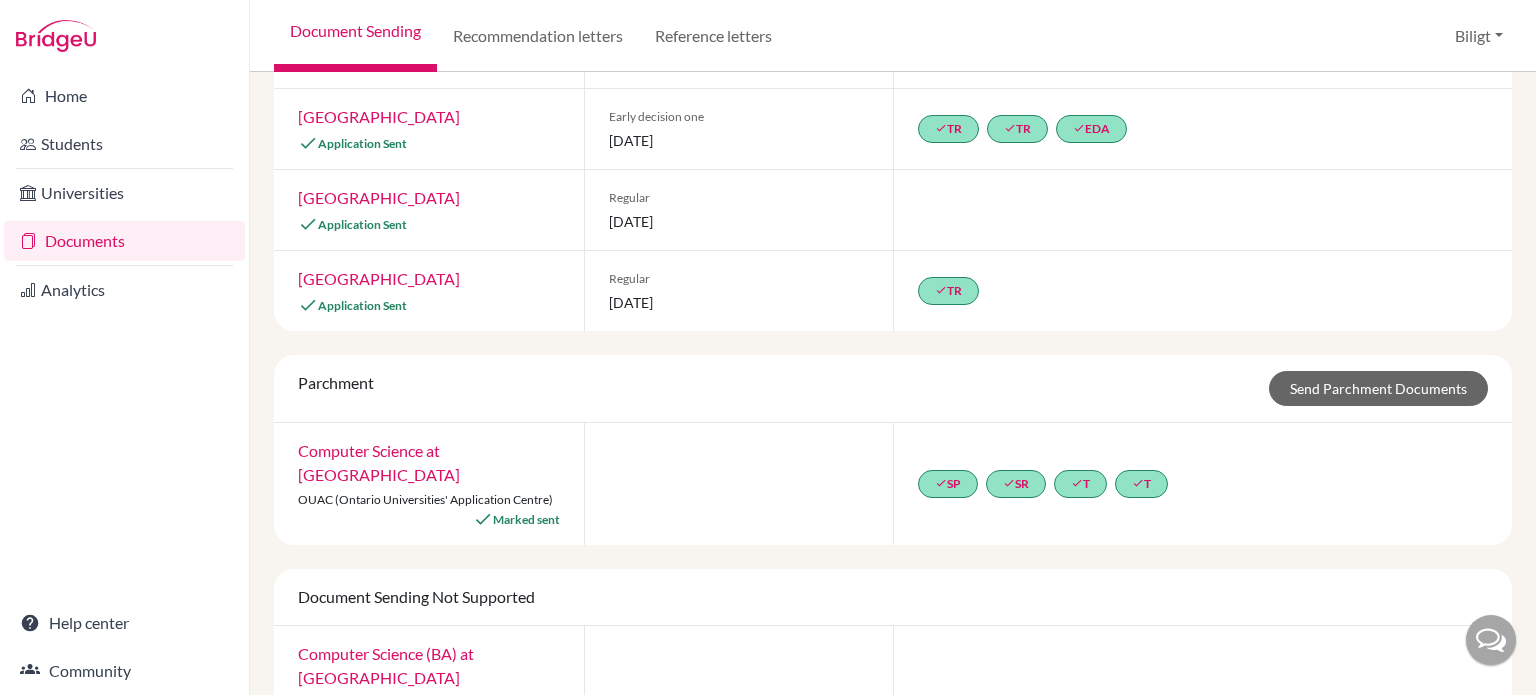 click on "Computer Science at [GEOGRAPHIC_DATA]" at bounding box center [379, 462] 